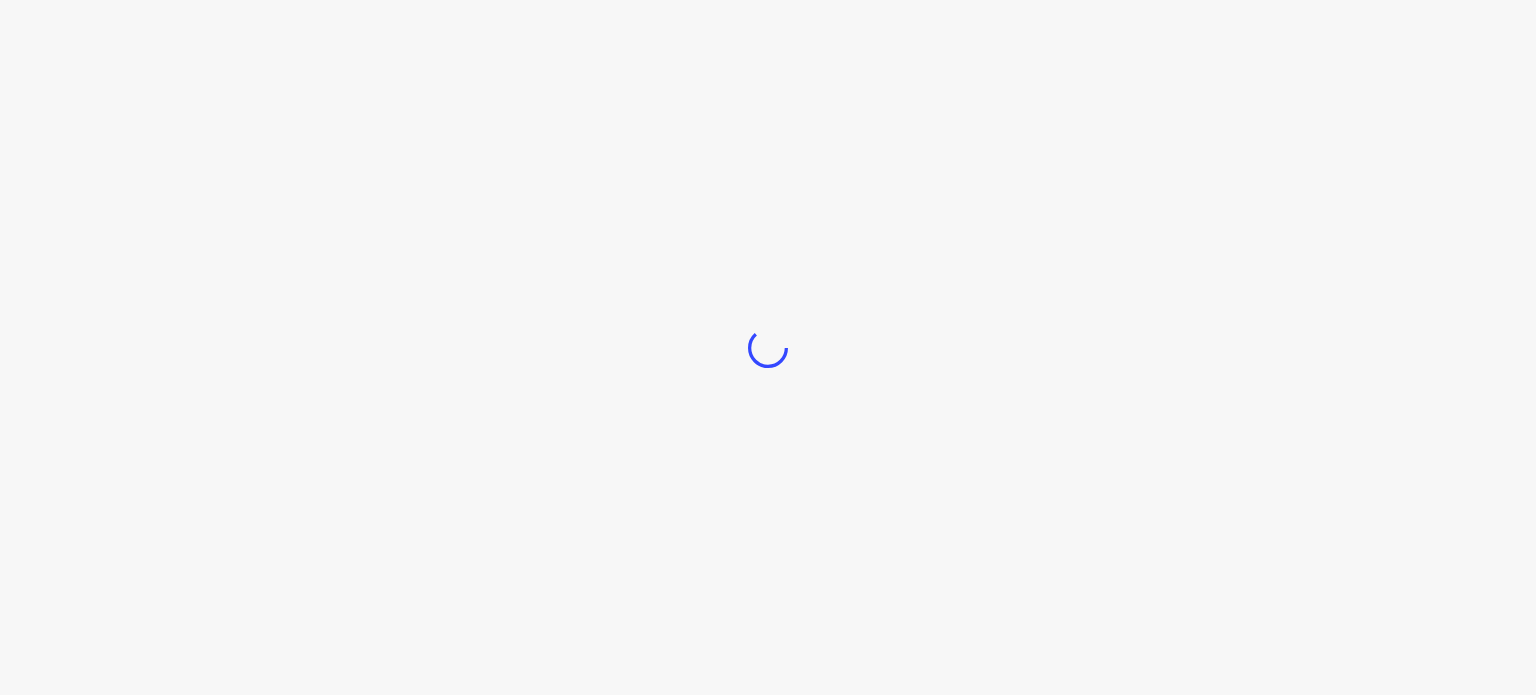 scroll, scrollTop: 0, scrollLeft: 0, axis: both 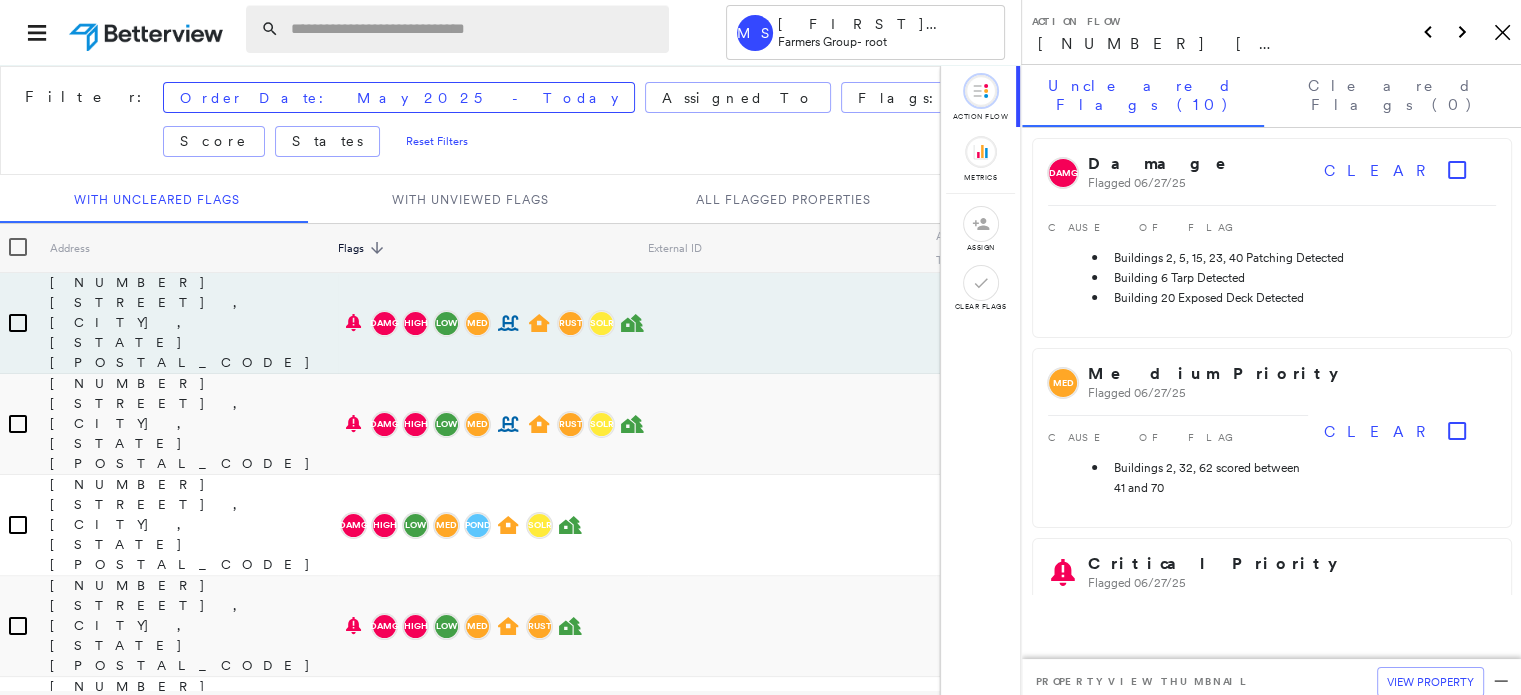 click at bounding box center (474, 29) 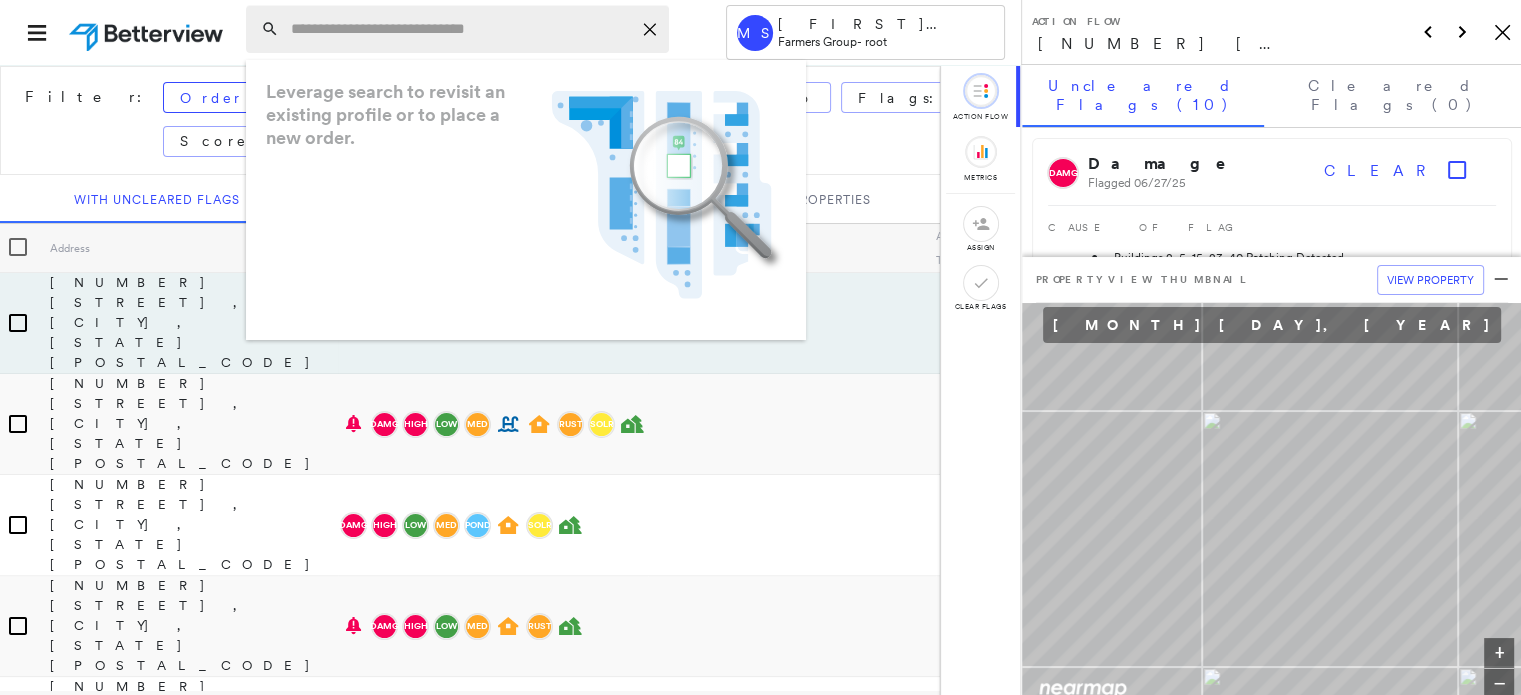 click at bounding box center (461, 29) 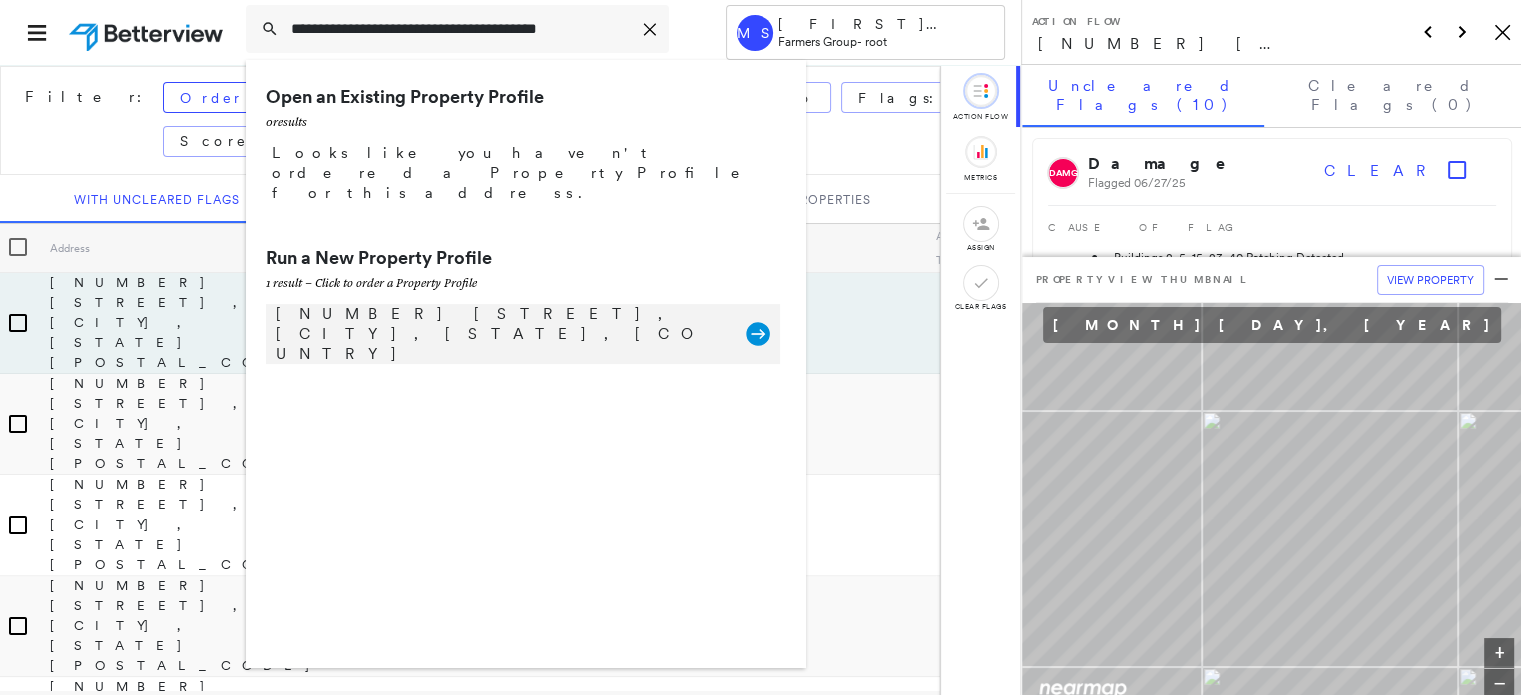 type on "**********" 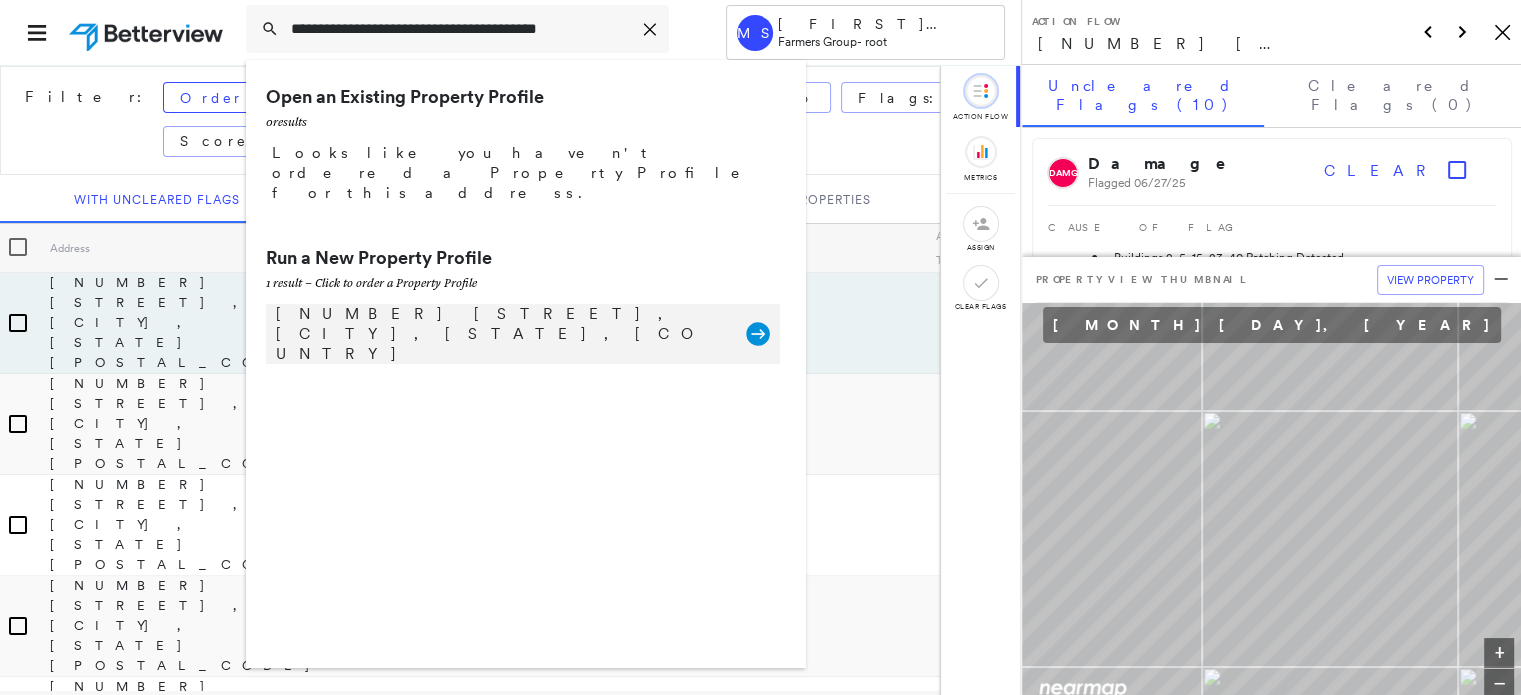 click 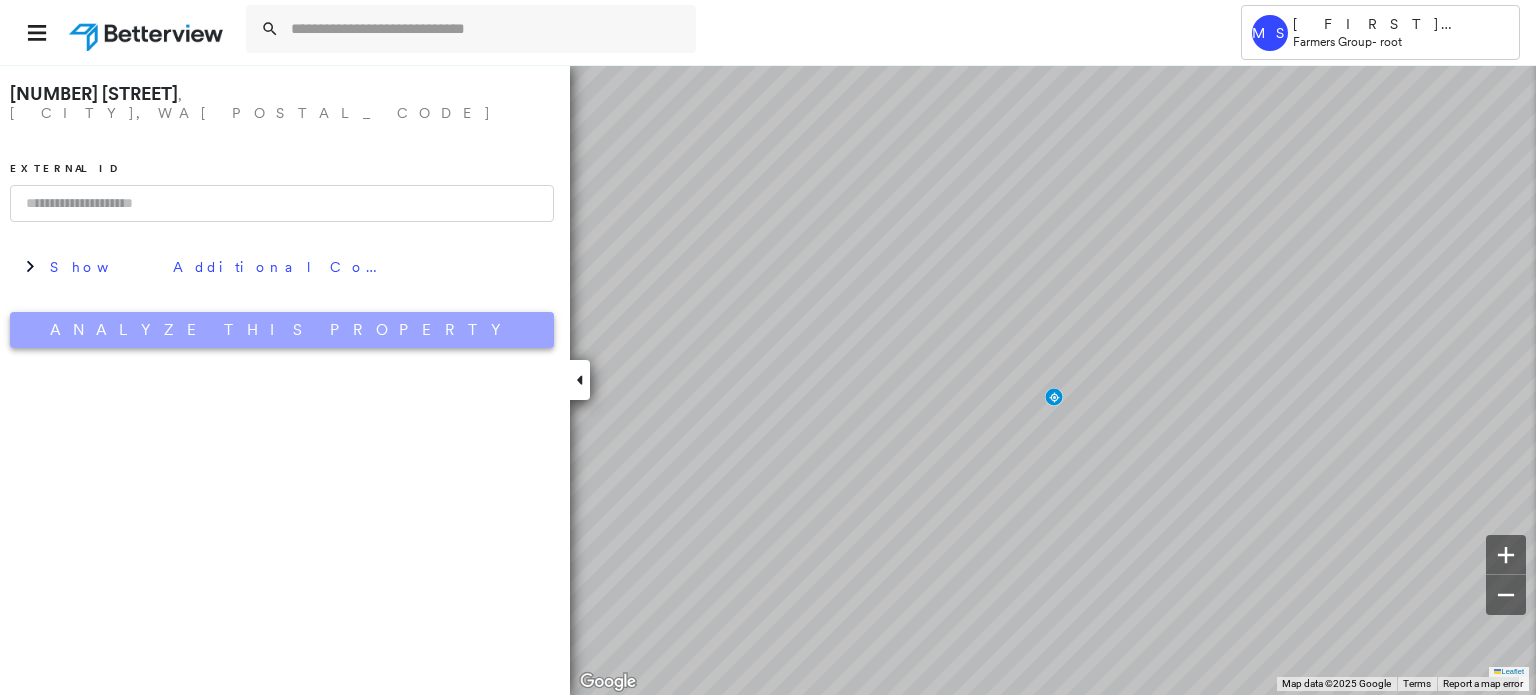 click on "Analyze This Property" at bounding box center [282, 330] 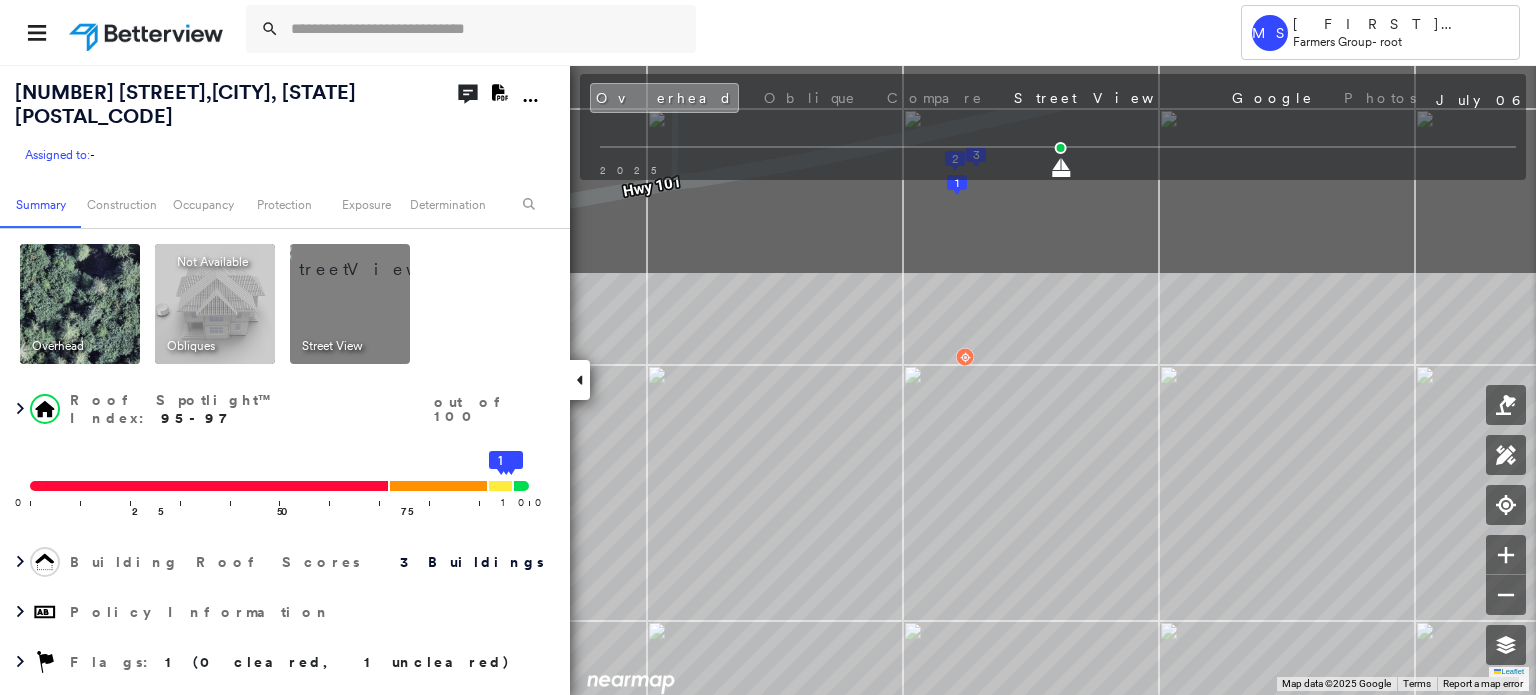 click on "Tower MS [FIRST] [LAST] Farmers Group  -   root [NUMBER] [STREET] ,  [CITY], [STATE] [POSTAL_CODE] Assigned to:  - Assigned to:  - Assigned to:  - Open Comments Download PDF Report Summary Construction Occupancy Protection Exposure Determination Overhead Obliques Not Available ; Street View Roof Spotlight™ Index :  95-97 out of 100 0 100 25 50 75 3 2 1 Building Roof Scores 3 Buildings Policy Information Flags :  1 (0 cleared, 1 uncleared) Construction Roof Spotlights :  Tile or Shingle Staining, Translucent Roofing, Overhang, Skylight, Vent Property Features :  Car, Wooden Decking, Junk and Wreckage, Patio Furniture, Fire Pit and 9 more Roof Size & Shape :  3 buildings  BuildZoom - Building Permit Data and Analysis Occupancy Place Detail Protection Exposure Fire Path FEMA Risk Index Wind Claim Predictor: Least Risky 5   out of  5 Additional Perils Determination Flags :  1 (0 cleared, 1 uncleared) Uncleared Flags (1) Cleared Flags  (0) LOW Low Priority Flagged 08/06/25 Clear Action Taken New Entry History General Save" at bounding box center (768, 347) 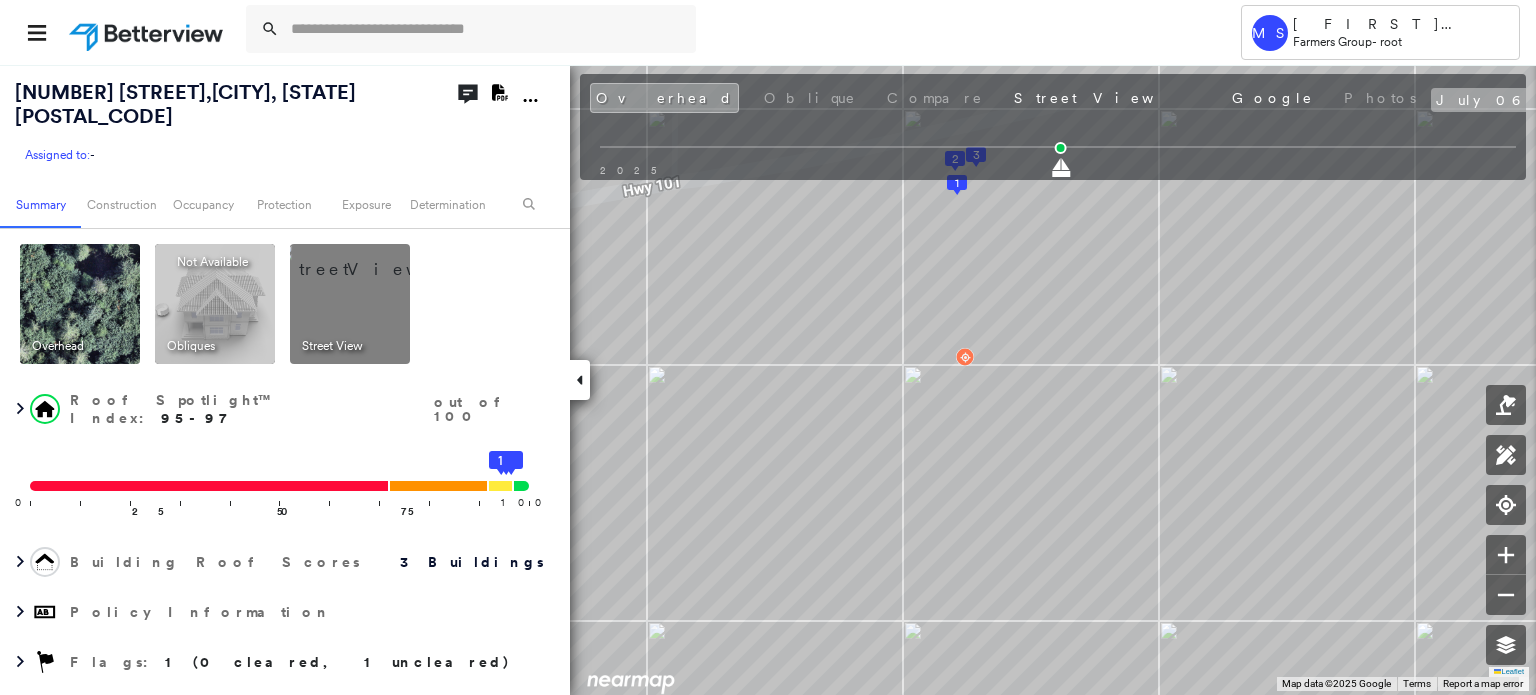 click on "July 06, 2025" at bounding box center [1532, 100] 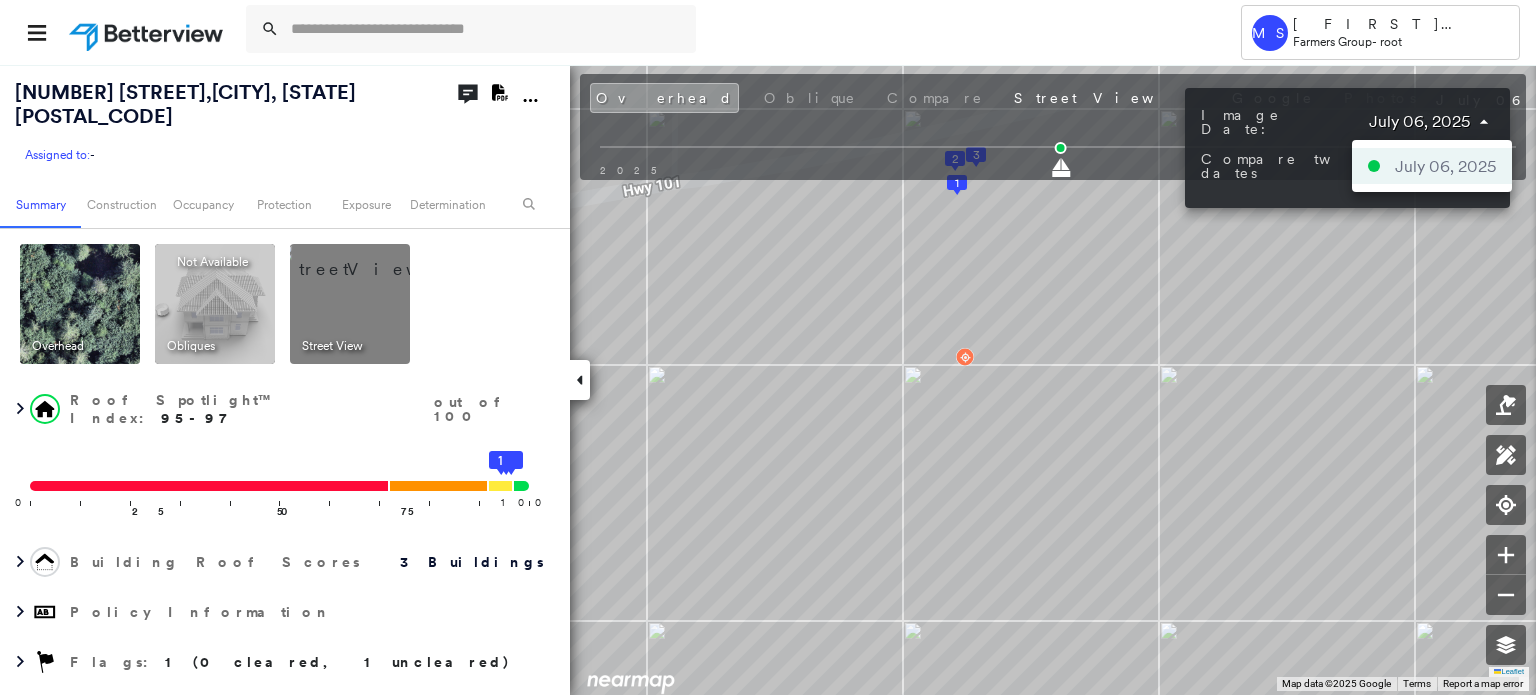 click on "Tower MS [FIRST] [LAST] Farmers Group  -   root [NUMBER] [STREET] ,  [CITY], [STATE] [POSTAL_CODE] Assigned to:  - Assigned to:  - Assigned to:  - Open Comments Download PDF Report Summary Construction Occupancy Protection Exposure Determination Overhead Obliques Not Available ; Street View Roof Spotlight™ Index :  95-97 out of 100 0 100 25 50 75 3 2 1 Building Roof Scores 3 Buildings Policy Information Flags :  1 (0 cleared, 1 uncleared) Construction Roof Spotlights :  Tile or Shingle Staining, Translucent Roofing, Overhang, Skylight, Vent Property Features :  Car, Wooden Decking, Junk and Wreckage, Patio Furniture, Fire Pit and 9 more Roof Size & Shape :  3 buildings  BuildZoom - Building Permit Data and Analysis Occupancy Place Detail Protection Exposure Fire Path FEMA Risk Index Wind Claim Predictor: Least Risky 5   out of  5 Additional Perils Determination Flags :  1 (0 cleared, 1 uncleared) Uncleared Flags (1) Cleared Flags  (0) LOW Low Priority Flagged 08/06/25 Clear Action Taken New Entry History General Save" at bounding box center [768, 347] 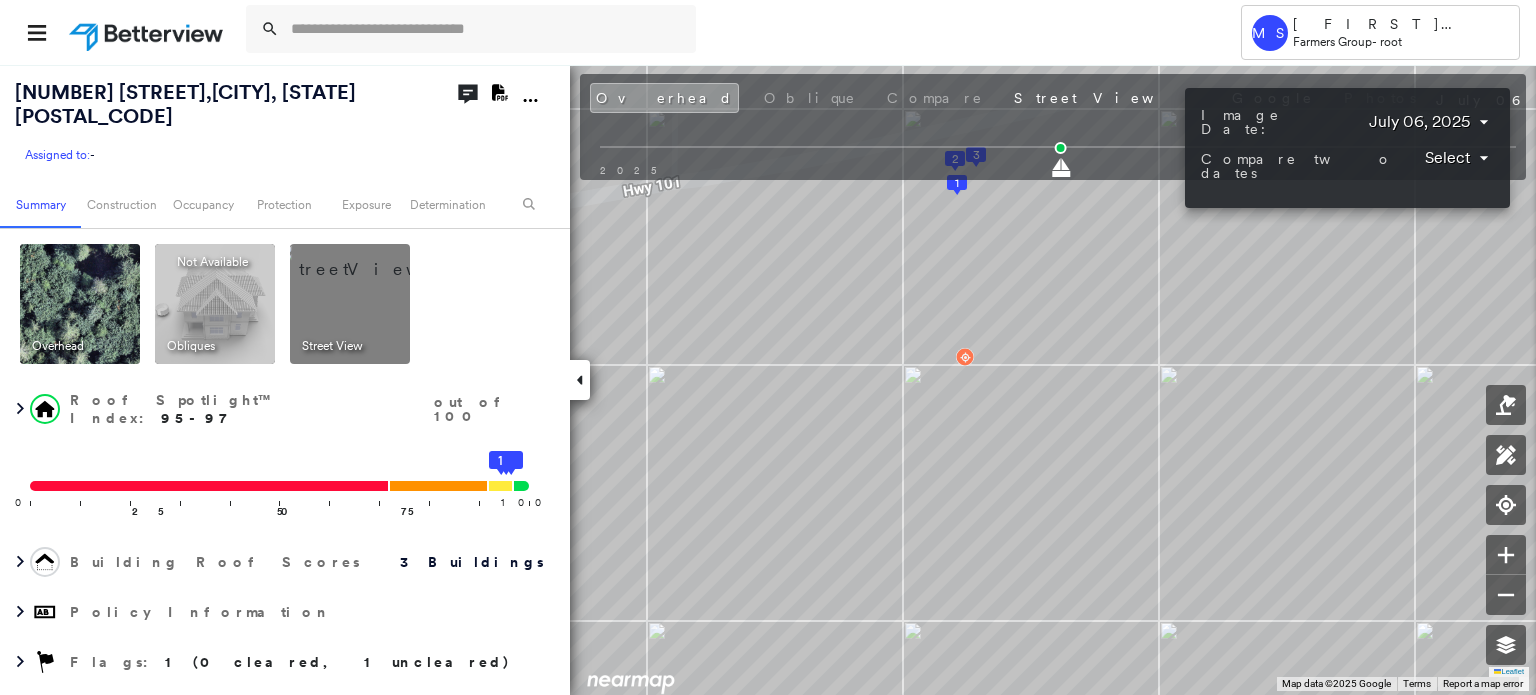 click at bounding box center [768, 347] 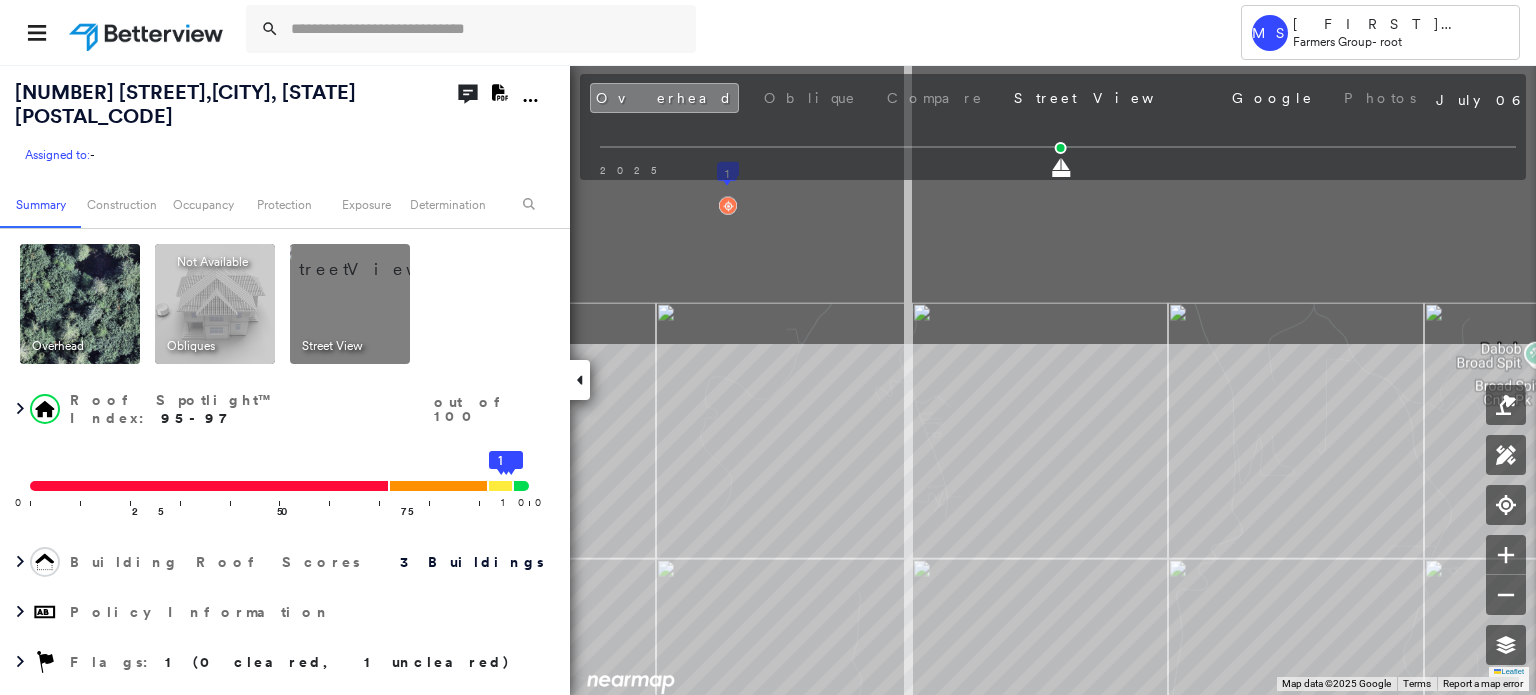 click on "Tower MS [FIRST] [LAST] Farmers Group  -   root [NUMBER] [STREET] ,  [CITY], [STATE] [POSTAL_CODE] Assigned to:  - Assigned to:  - Assigned to:  - Open Comments Download PDF Report Summary Construction Occupancy Protection Exposure Determination Overhead Obliques Not Available ; Street View Roof Spotlight™ Index :  95-97 out of 100 0 100 25 50 75 3 2 1 Building Roof Scores 3 Buildings Policy Information Flags :  1 (0 cleared, 1 uncleared) Construction Roof Spotlights :  Tile or Shingle Staining, Translucent Roofing, Overhang, Skylight, Vent Property Features :  Car, Wooden Decking, Junk and Wreckage, Patio Furniture, Fire Pit and 9 more Roof Size & Shape :  3 buildings  BuildZoom - Building Permit Data and Analysis Occupancy Place Detail Protection Exposure Fire Path FEMA Risk Index Wind Claim Predictor: Least Risky 5   out of  5 Additional Perils Determination Flags :  1 (0 cleared, 1 uncleared) Uncleared Flags (1) Cleared Flags  (0) LOW Low Priority Flagged 08/06/25 Clear Action Taken New Entry History General Save" at bounding box center (768, 347) 